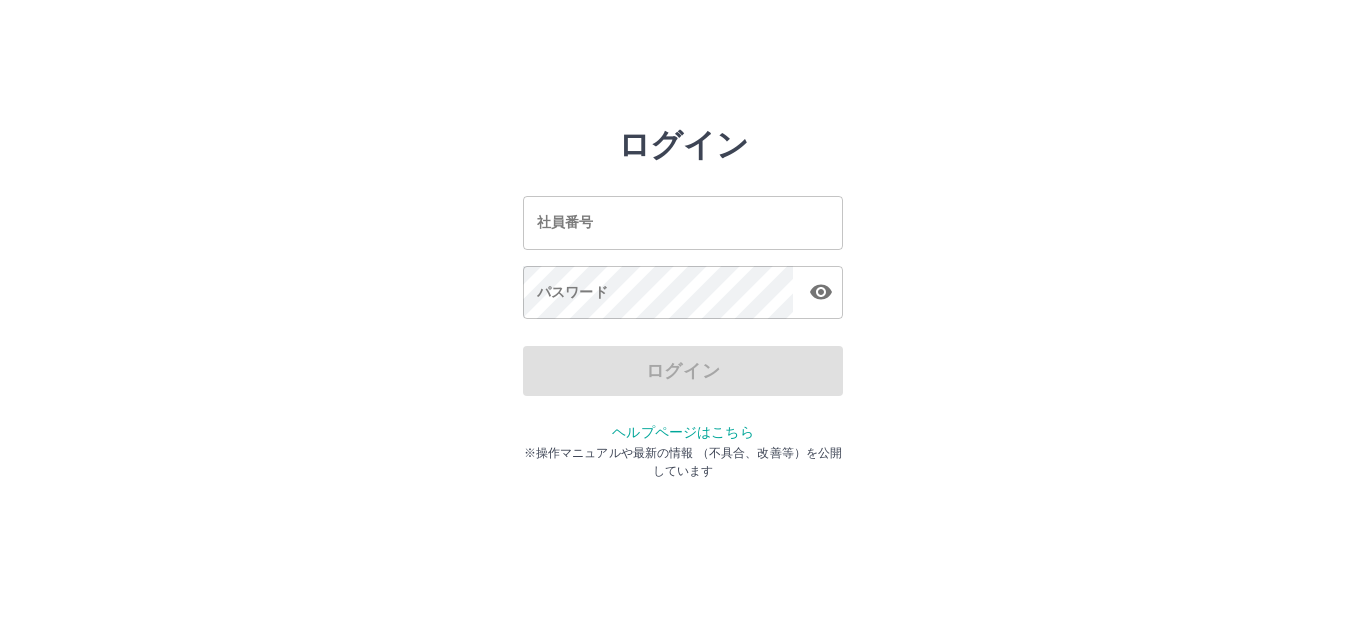 scroll, scrollTop: 0, scrollLeft: 0, axis: both 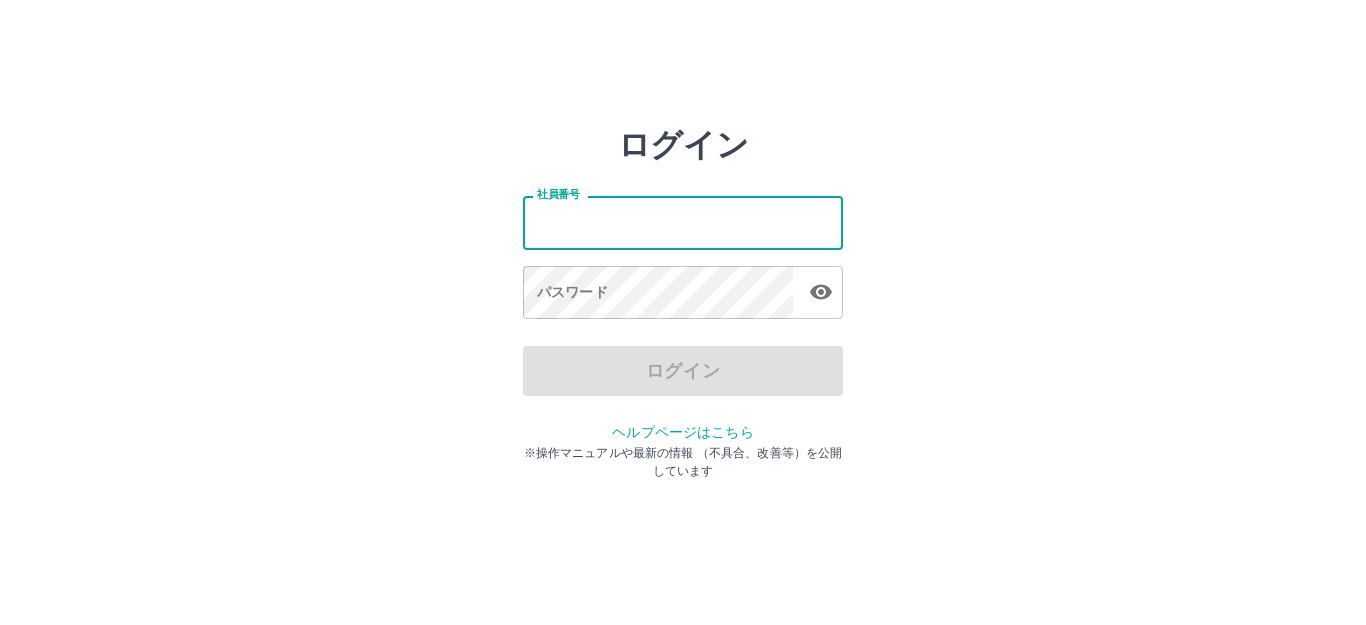 click on "社員番号" at bounding box center [683, 222] 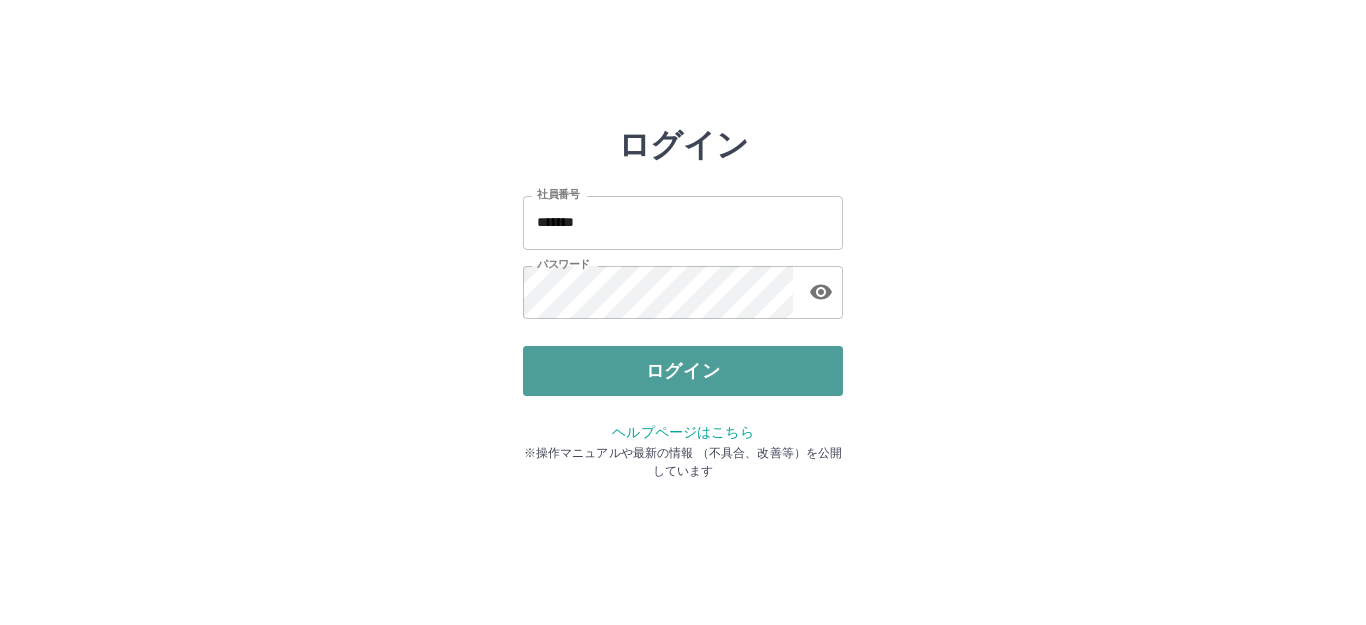 click on "ログイン" at bounding box center [683, 371] 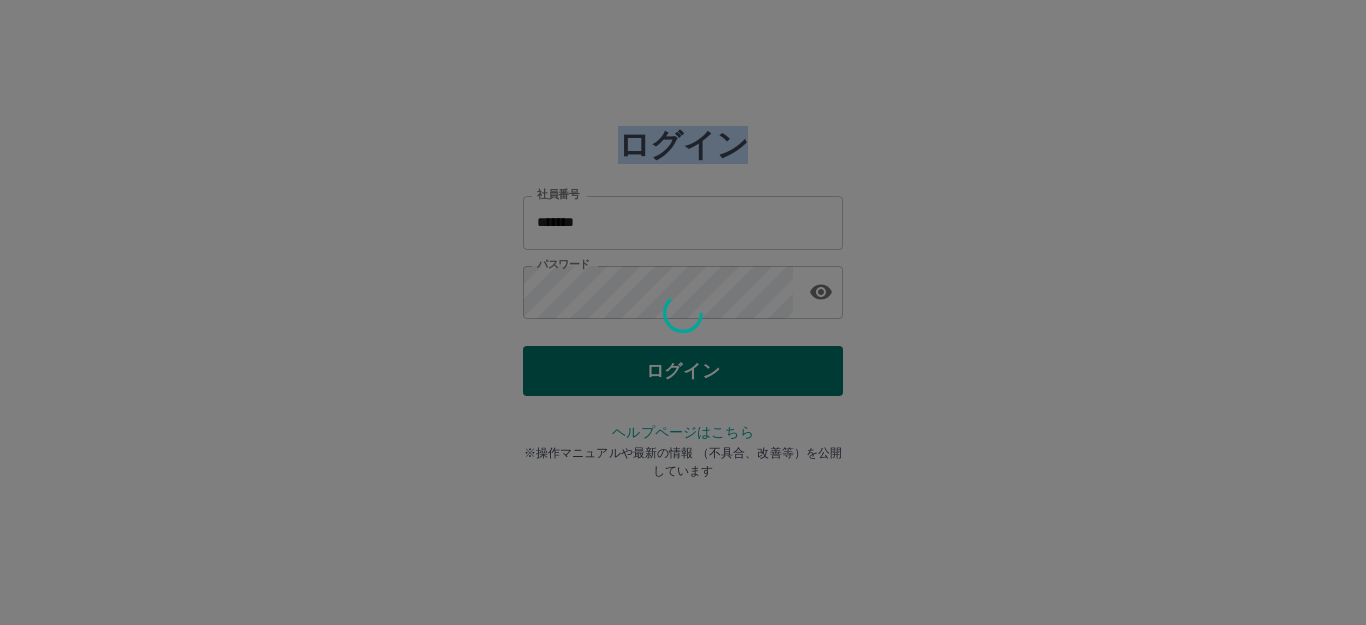click at bounding box center (683, 312) 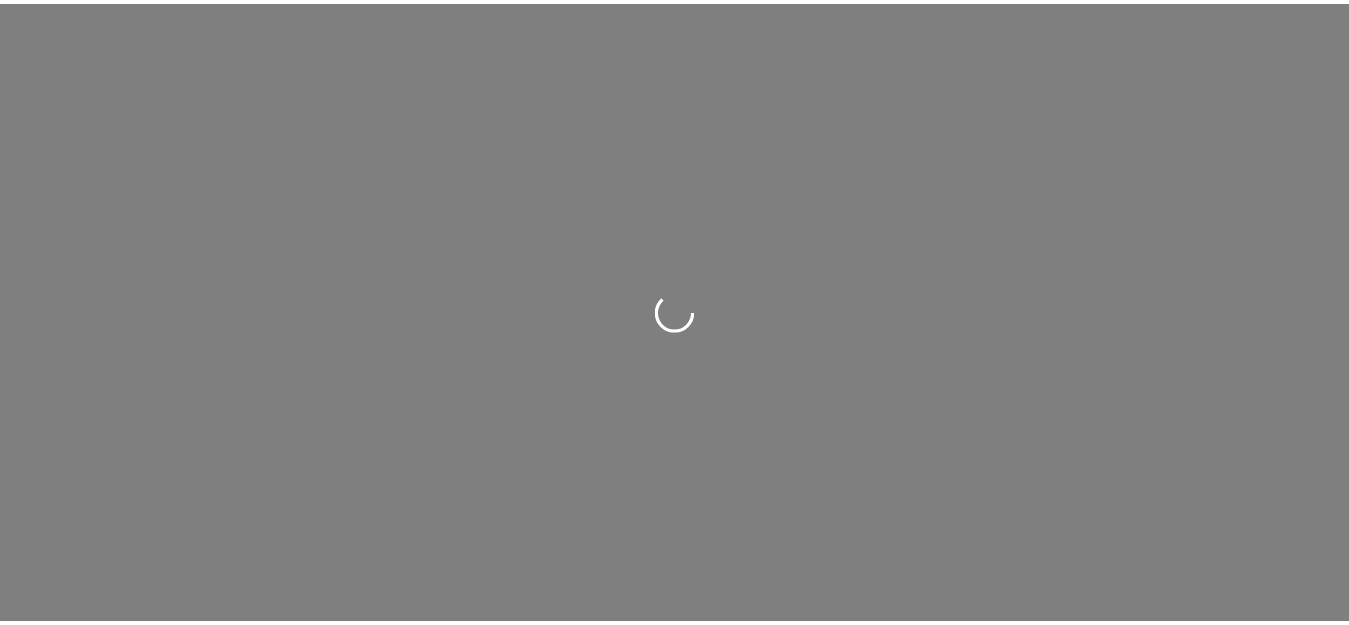 scroll, scrollTop: 0, scrollLeft: 0, axis: both 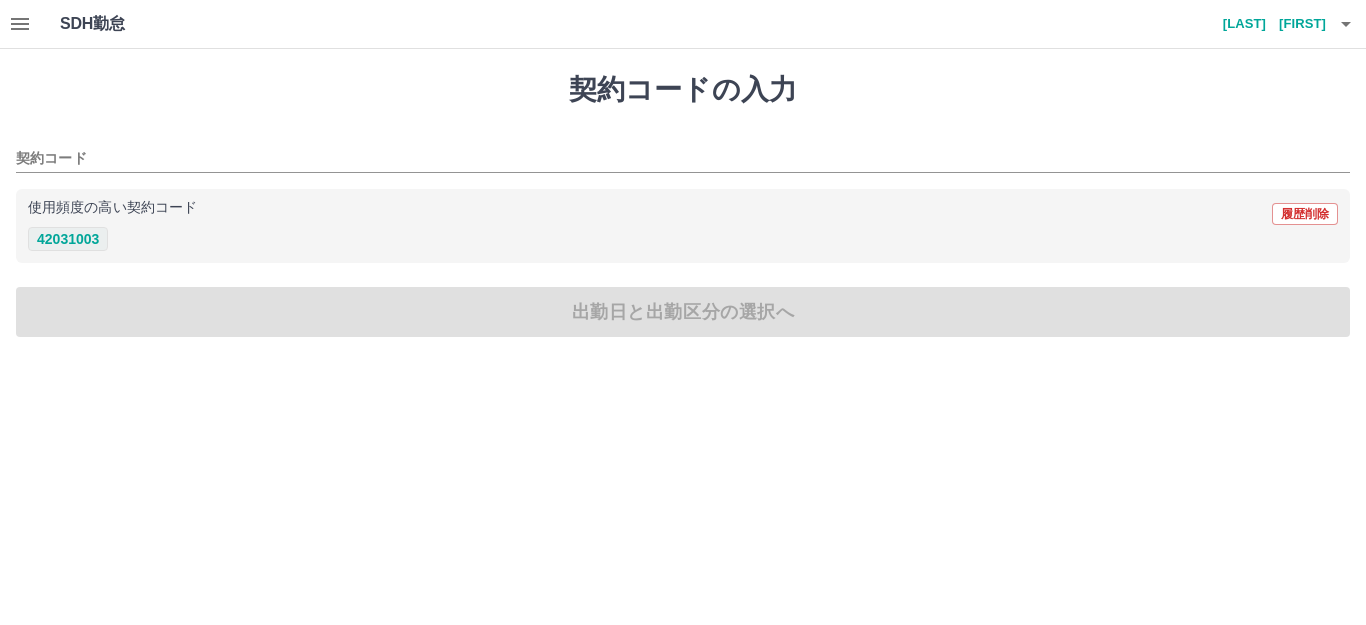 click on "42031003" at bounding box center (68, 239) 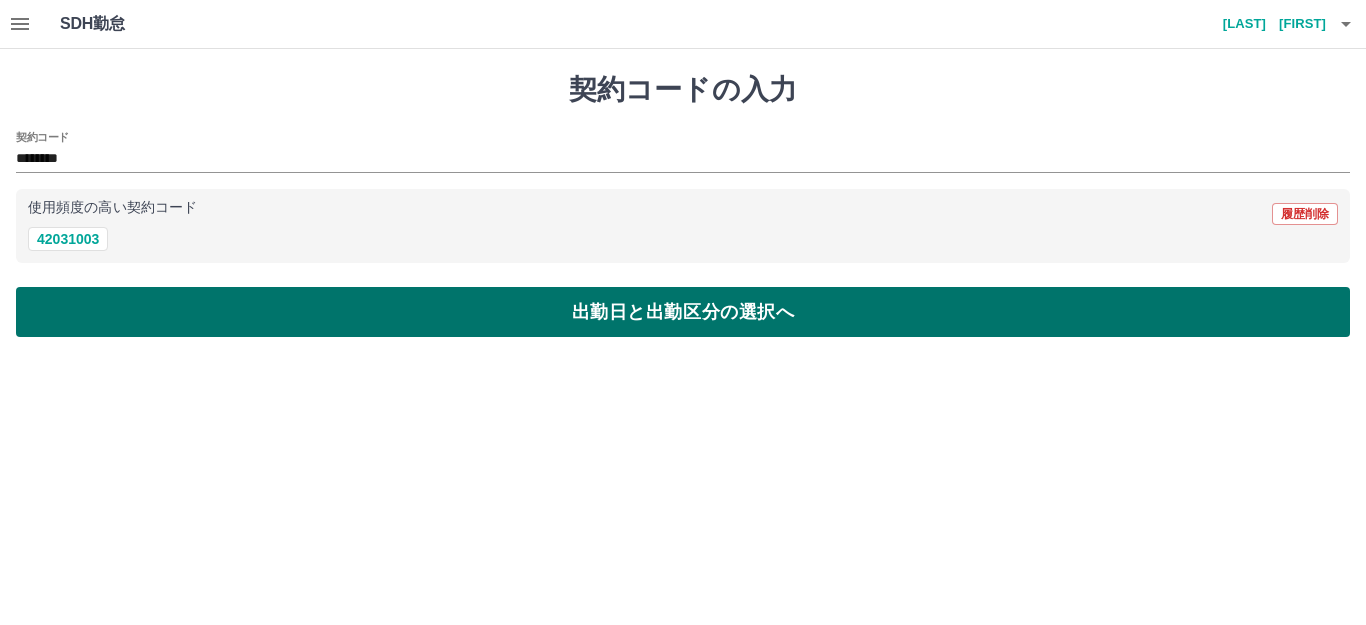 click on "出勤日と出勤区分の選択へ" at bounding box center (683, 312) 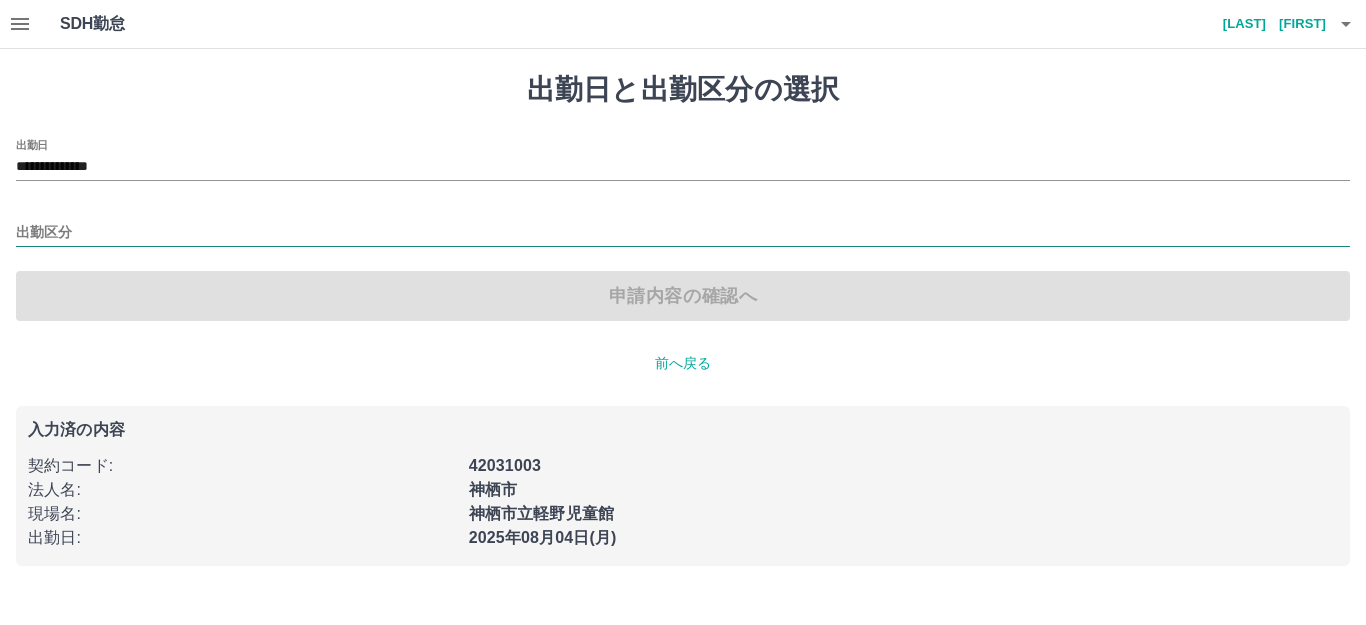 click on "出勤区分" at bounding box center [683, 233] 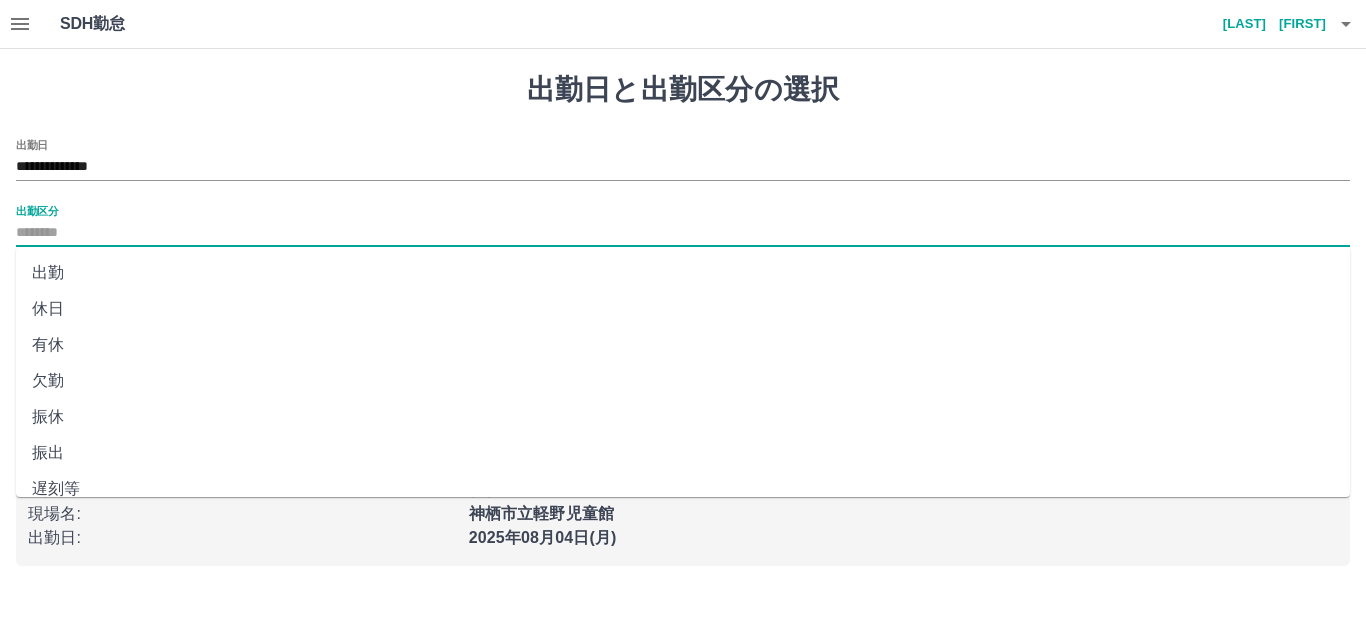 click on "出勤" at bounding box center [683, 273] 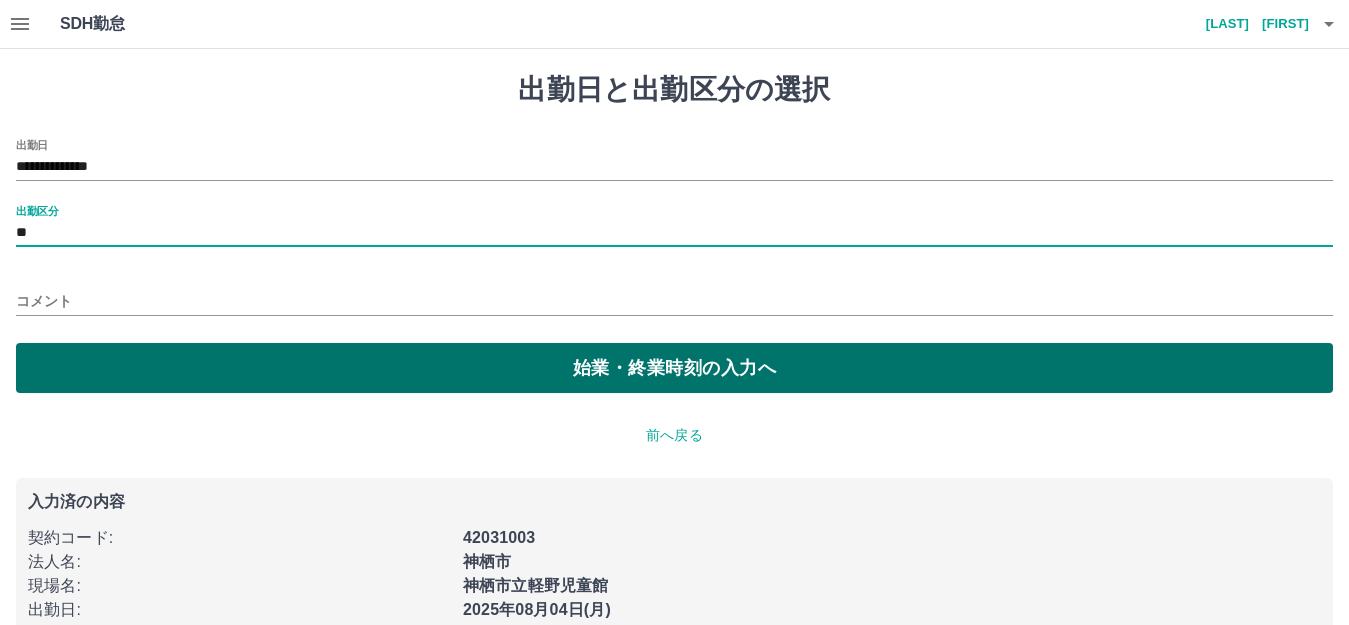 click on "始業・終業時刻の入力へ" at bounding box center [674, 368] 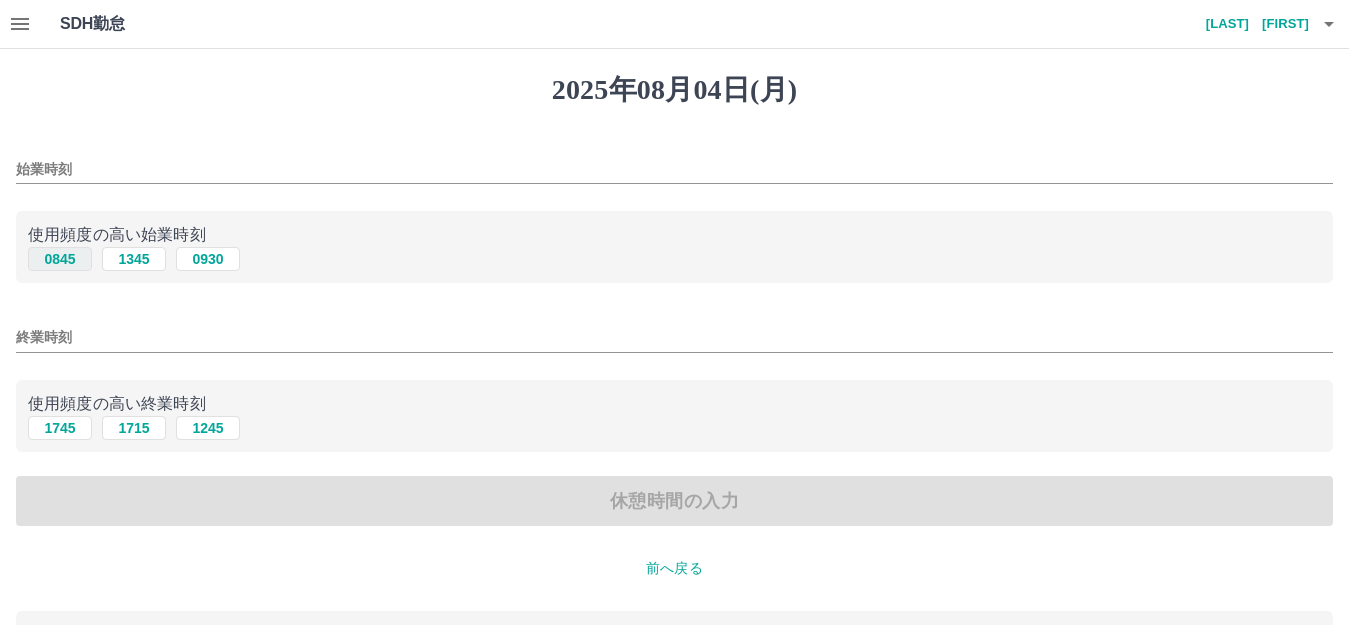 click on "0845" at bounding box center [60, 259] 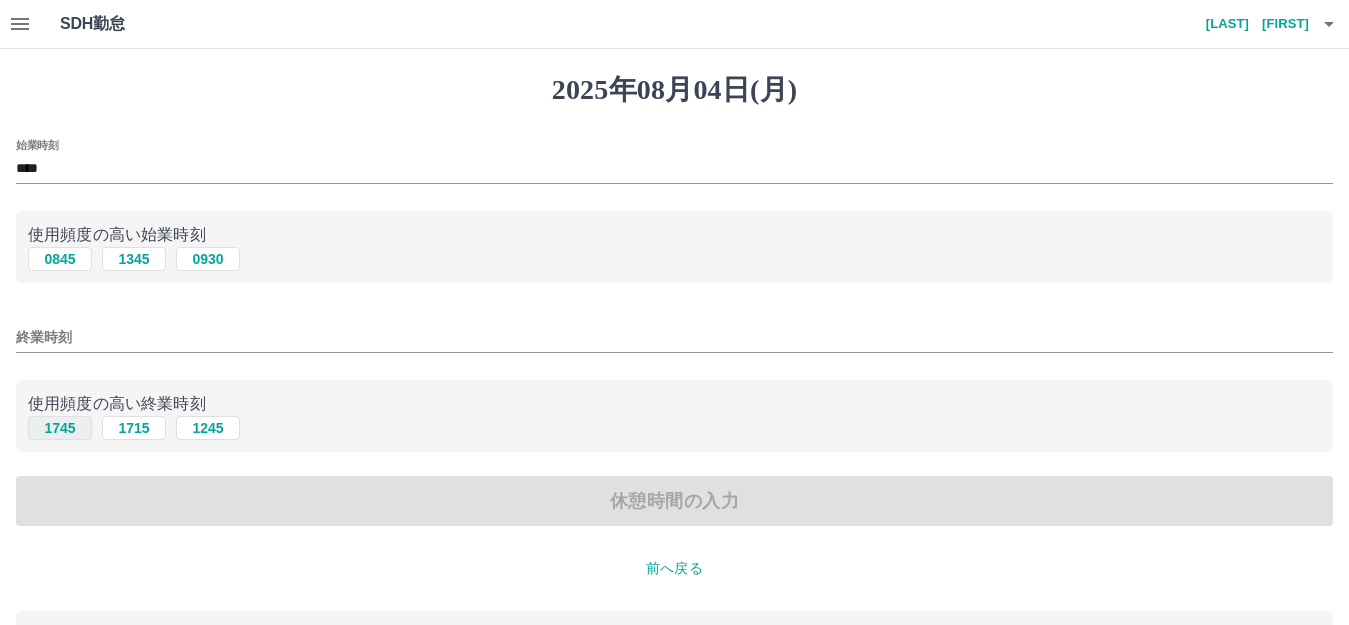 click on "1745" at bounding box center [60, 428] 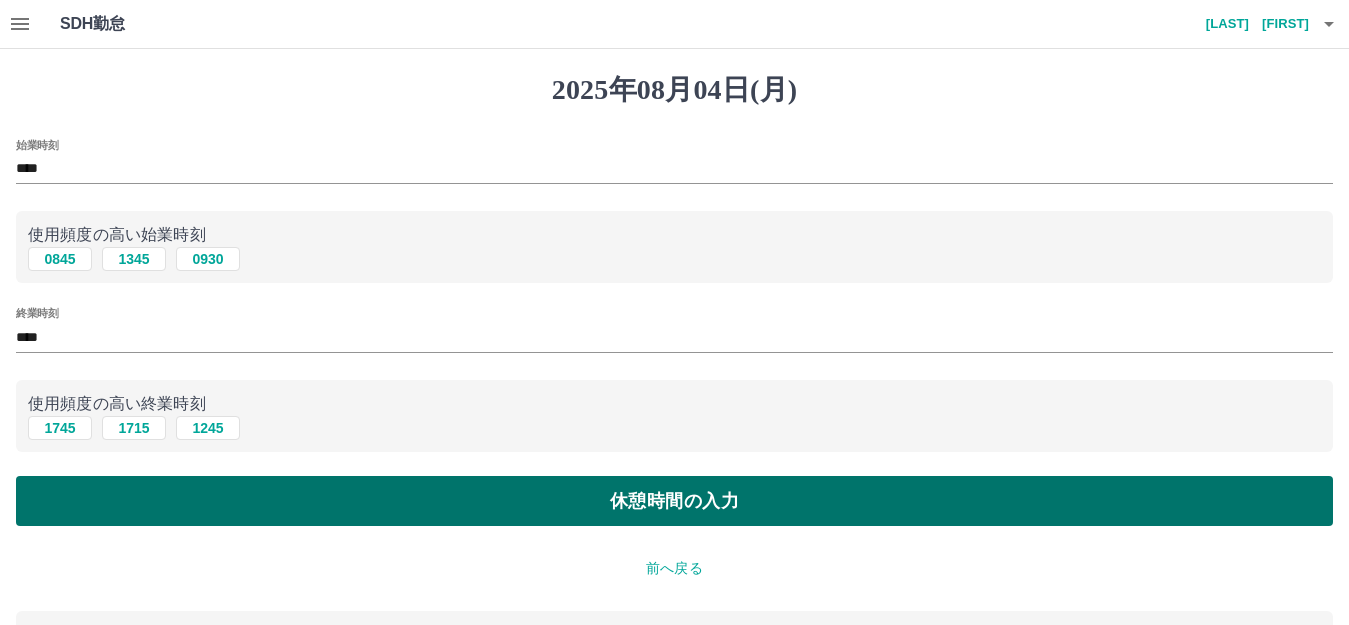 click on "休憩時間の入力" at bounding box center [674, 501] 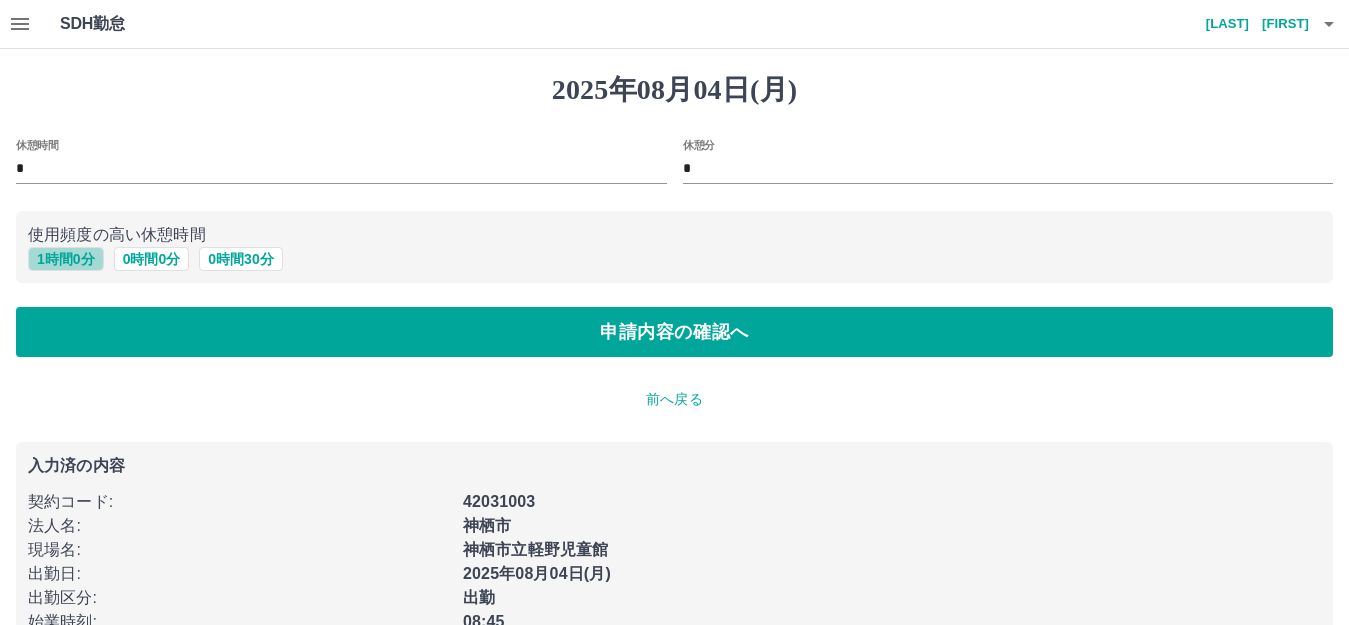 click on "1 時間 0 分" at bounding box center [66, 259] 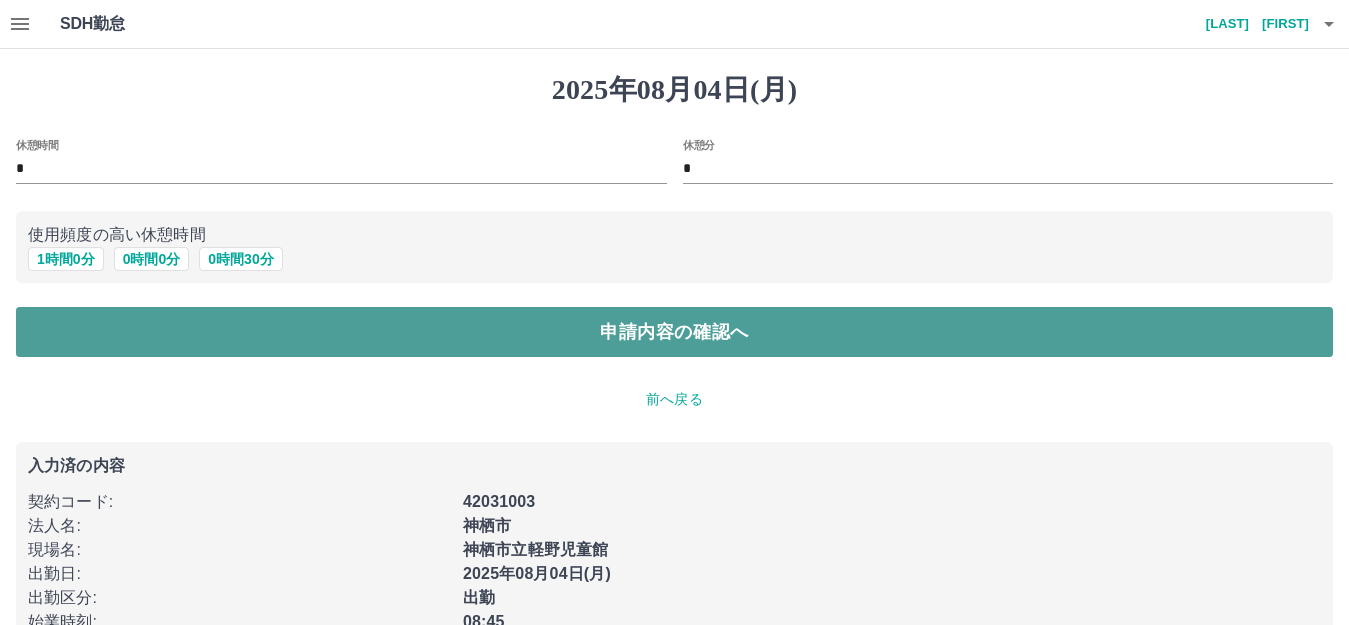 click on "申請内容の確認へ" at bounding box center (674, 332) 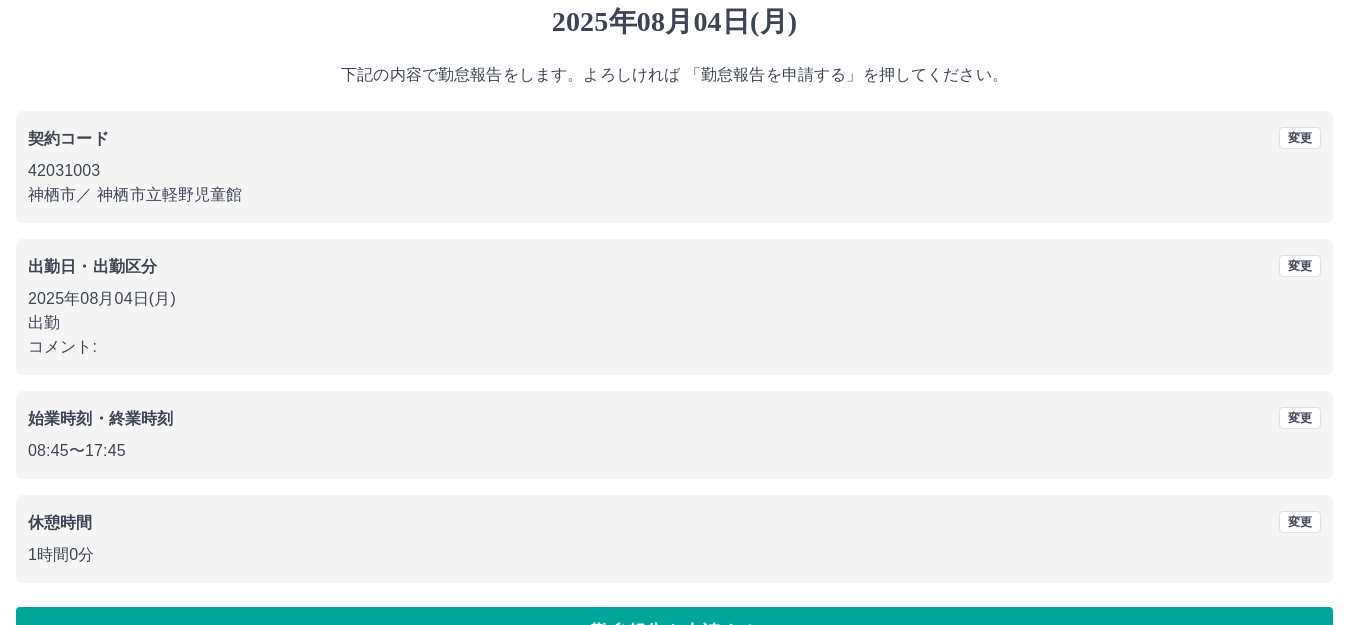 scroll, scrollTop: 124, scrollLeft: 0, axis: vertical 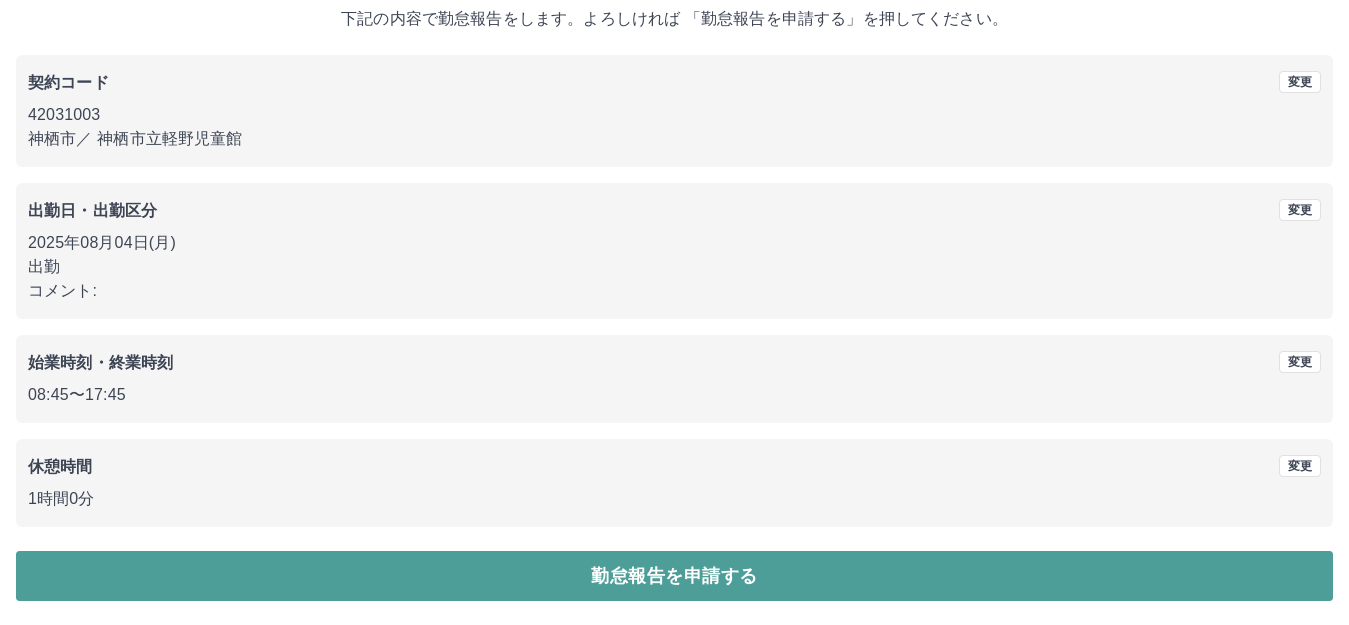click on "勤怠報告を申請する" at bounding box center (674, 576) 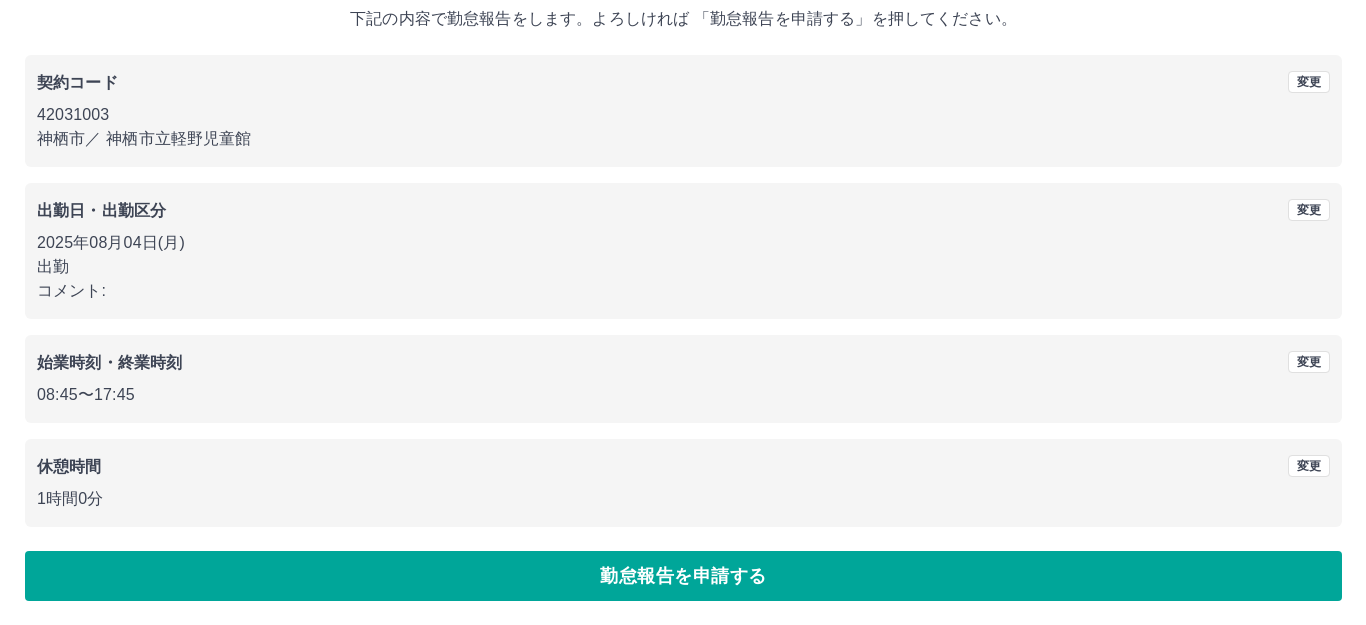 scroll, scrollTop: 0, scrollLeft: 0, axis: both 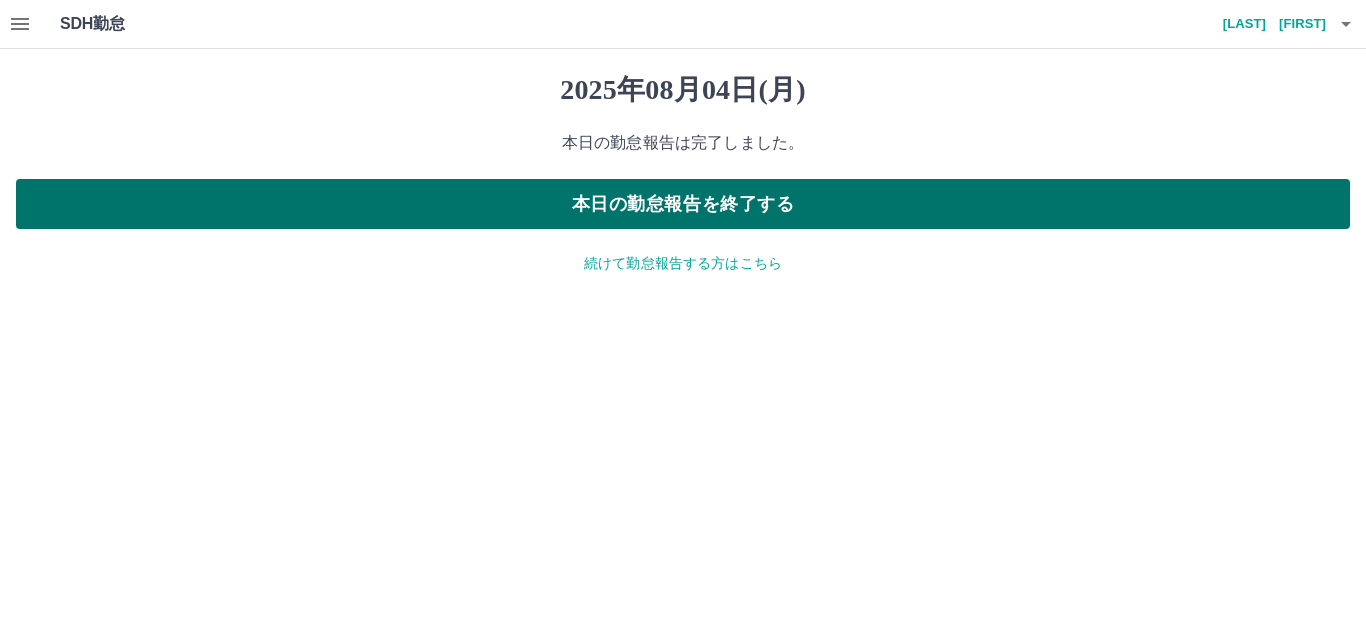 click on "本日の勤怠報告を終了する" at bounding box center [683, 204] 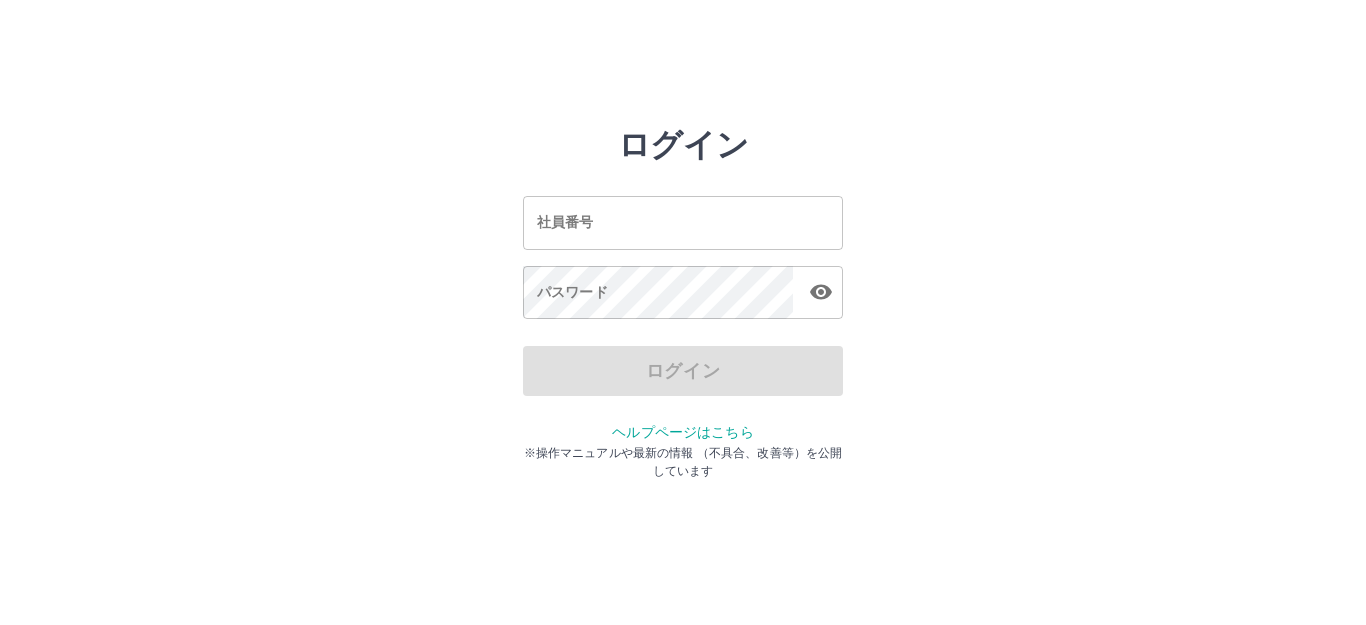 scroll, scrollTop: 0, scrollLeft: 0, axis: both 